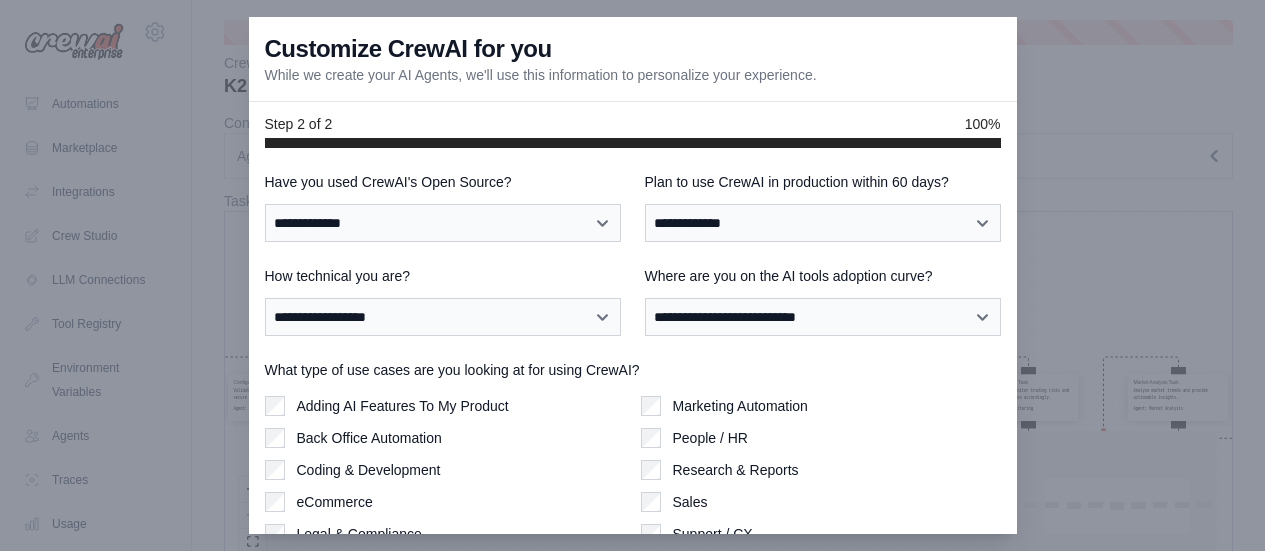 select on "**********" 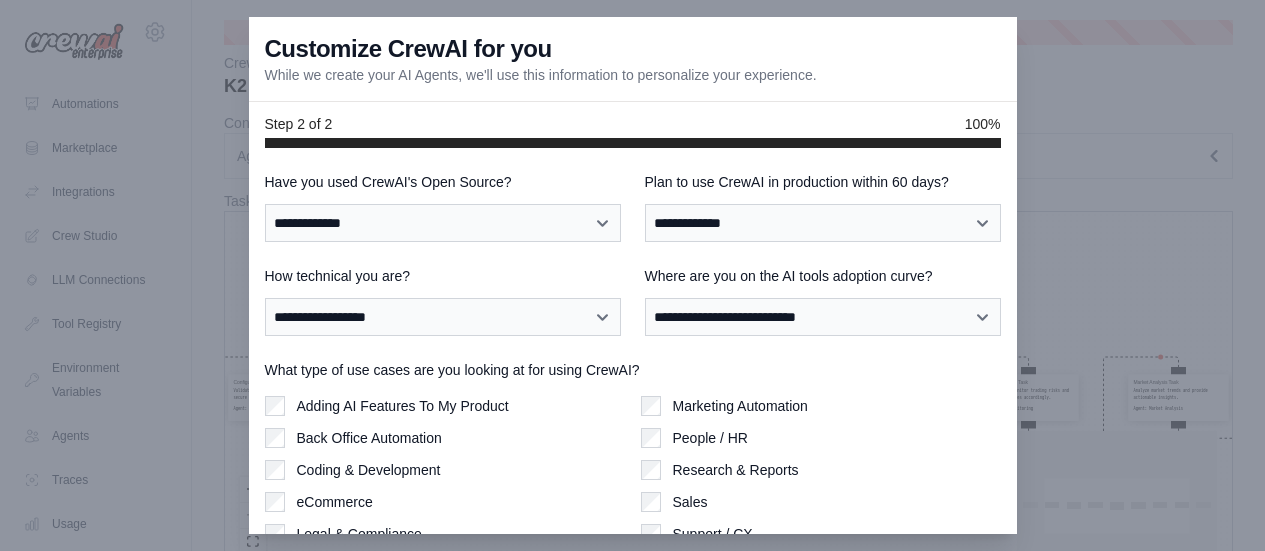 select on "**********" 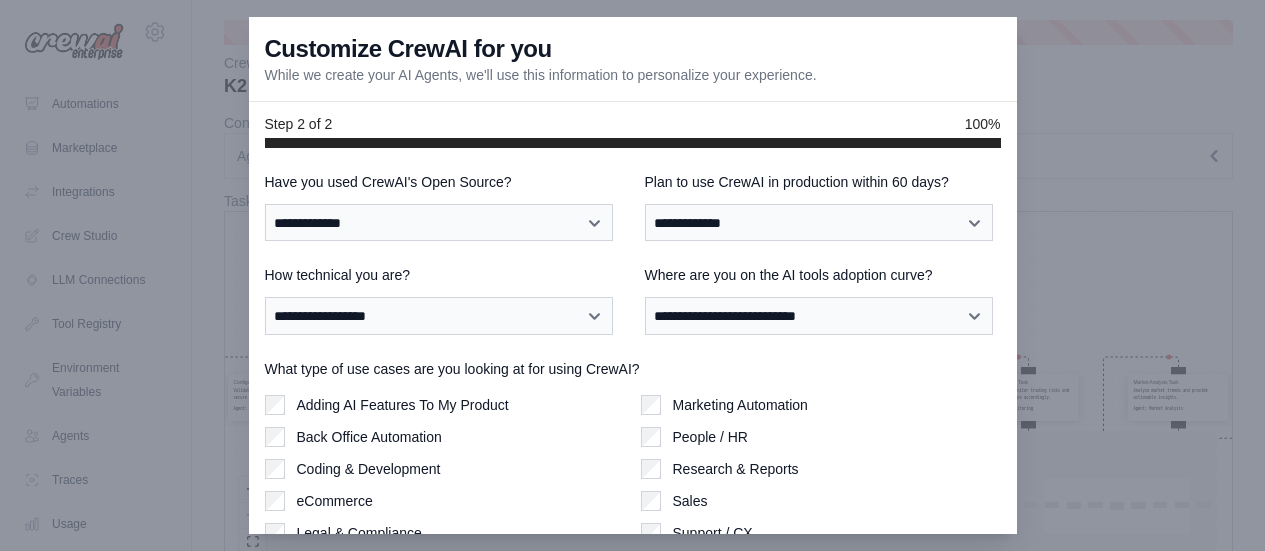 scroll, scrollTop: 0, scrollLeft: 0, axis: both 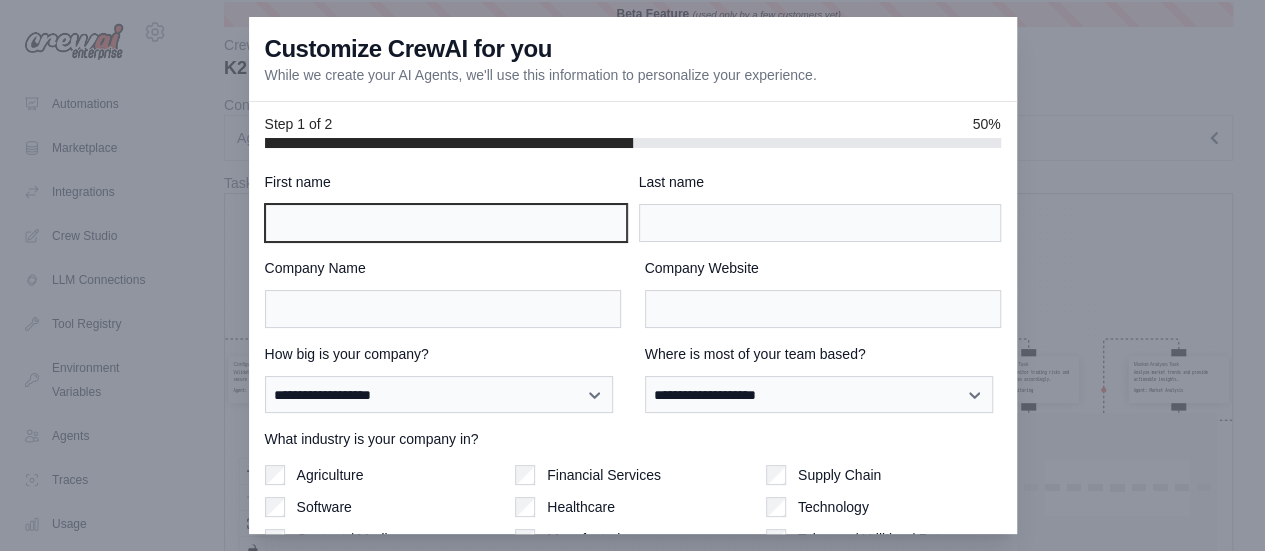 click on "First name" at bounding box center (446, 223) 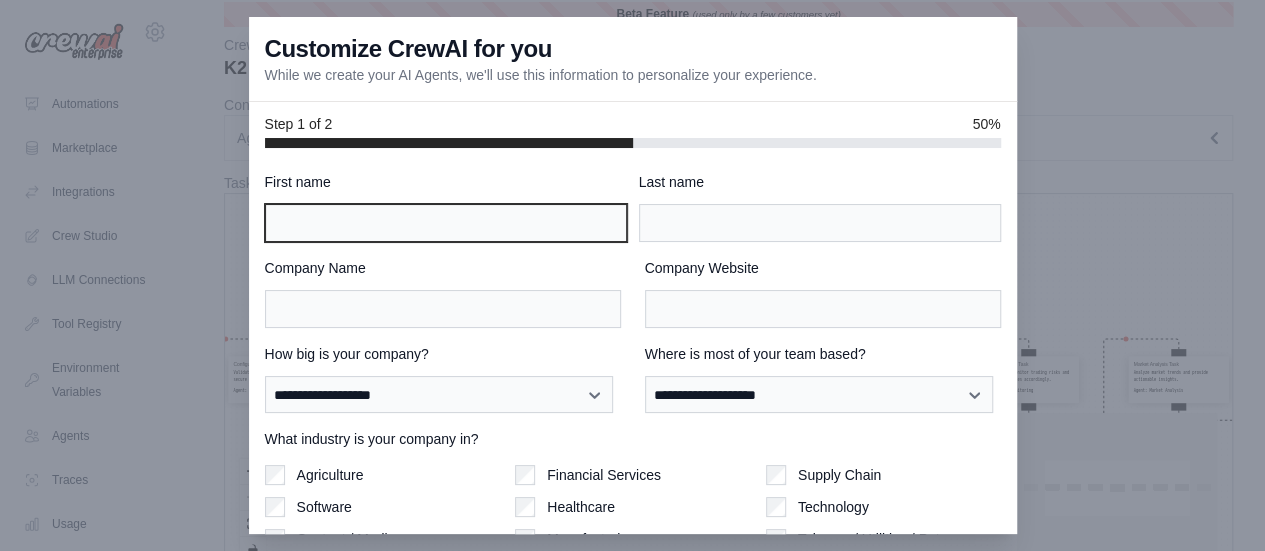 type on "****" 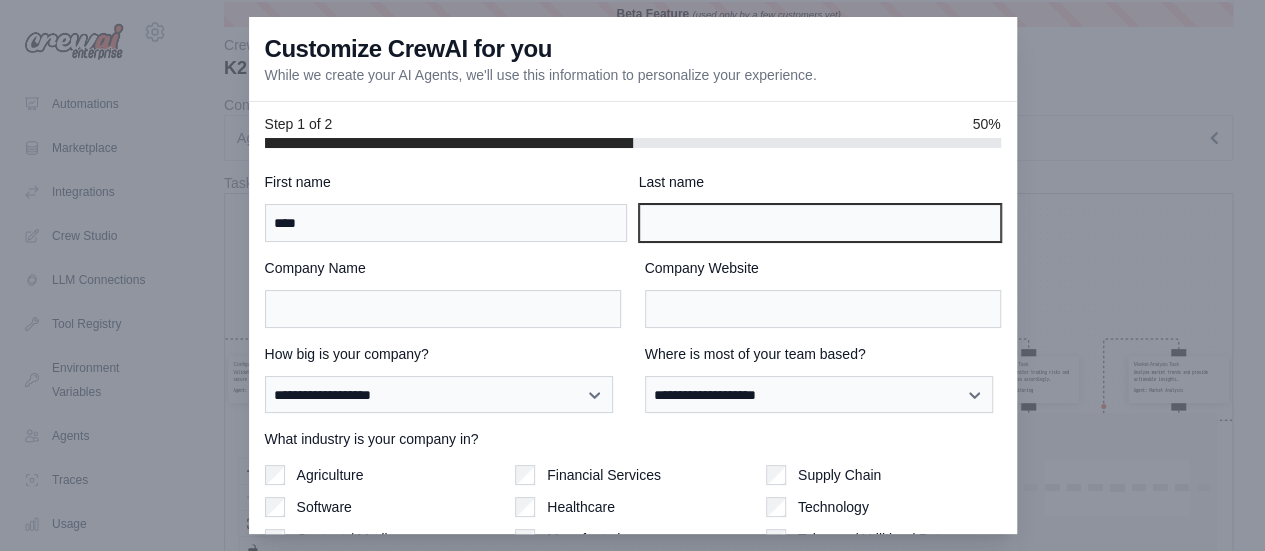 type on "****" 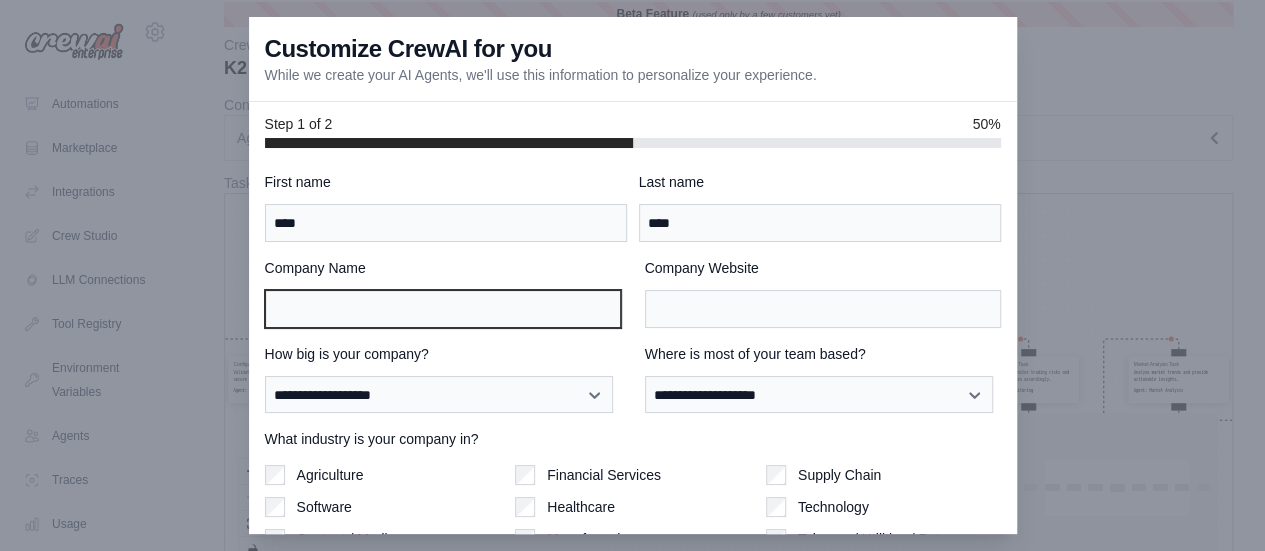 click on "Company Name" at bounding box center [443, 309] 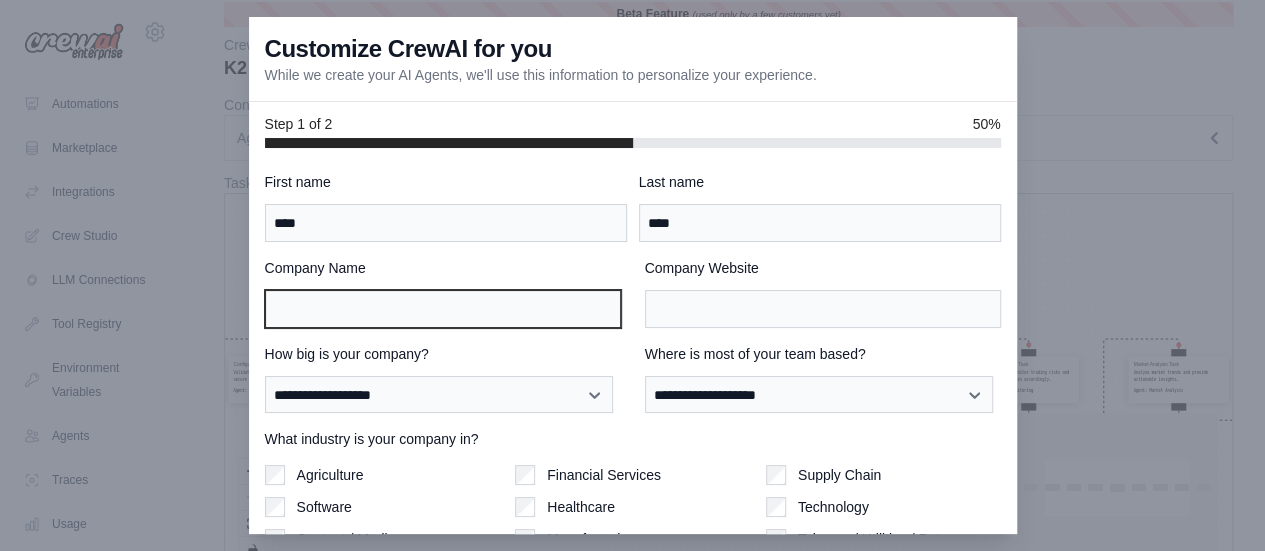 click on "Company Name" at bounding box center (443, 309) 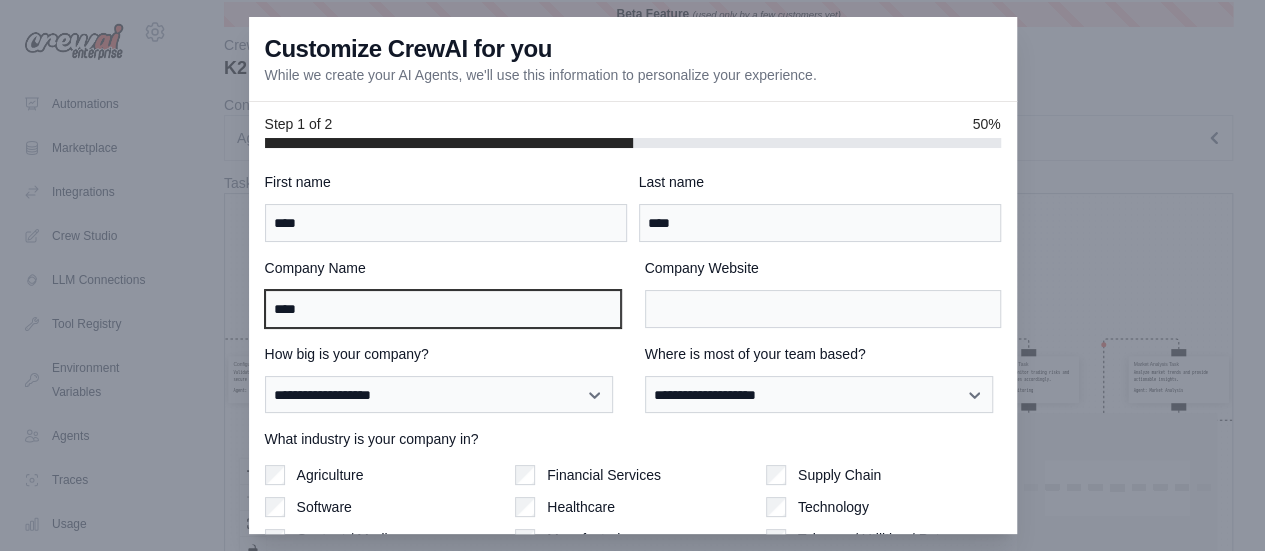 type on "****" 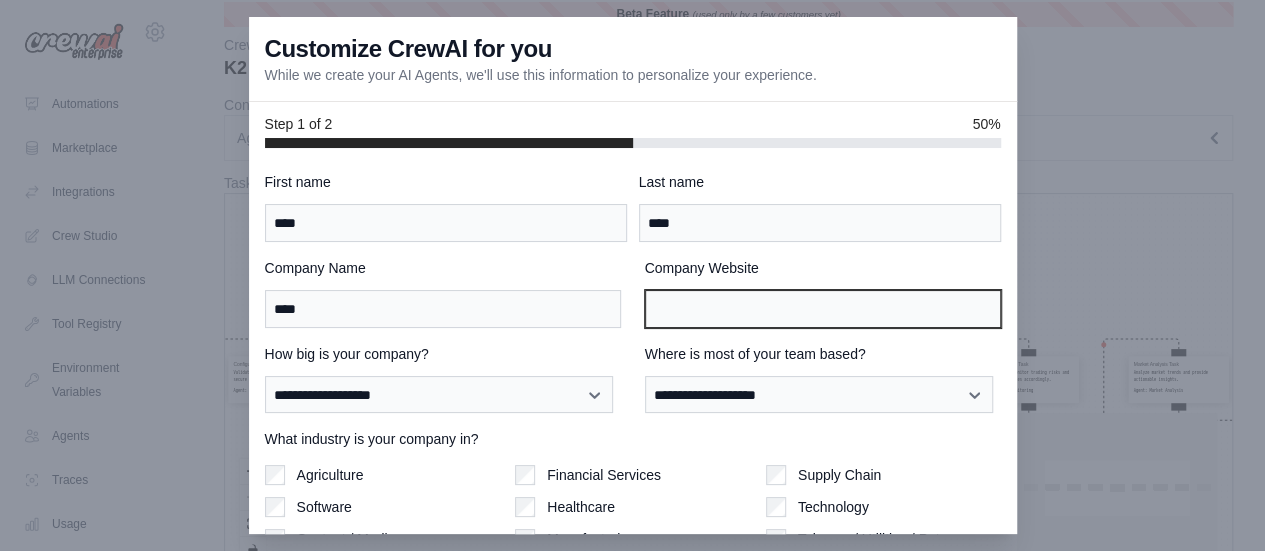 click on "Company Website" at bounding box center (823, 309) 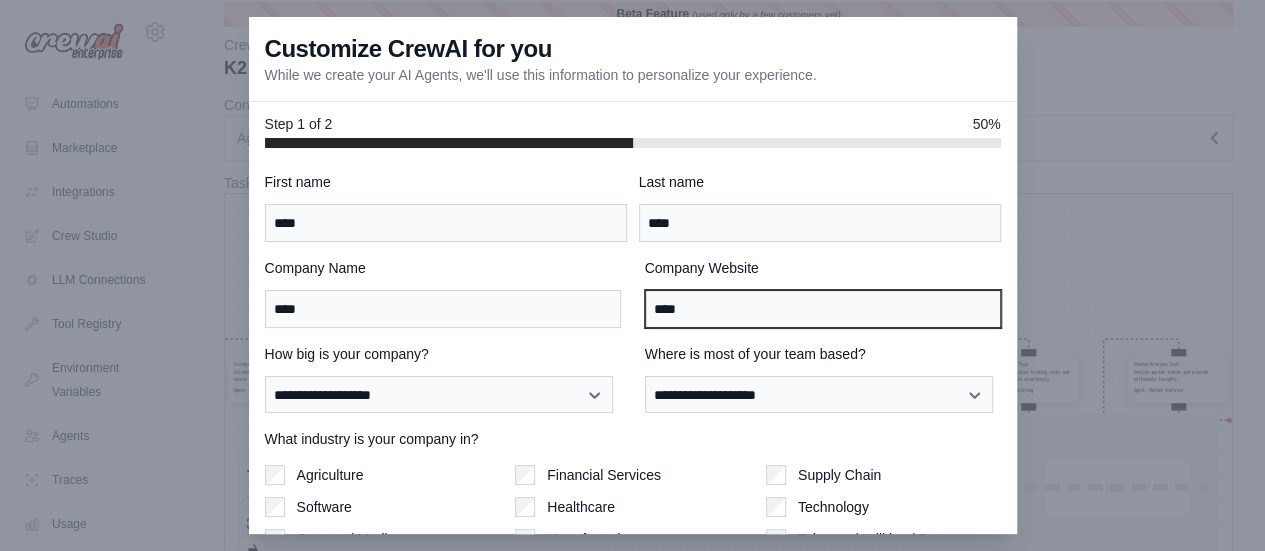 type on "****" 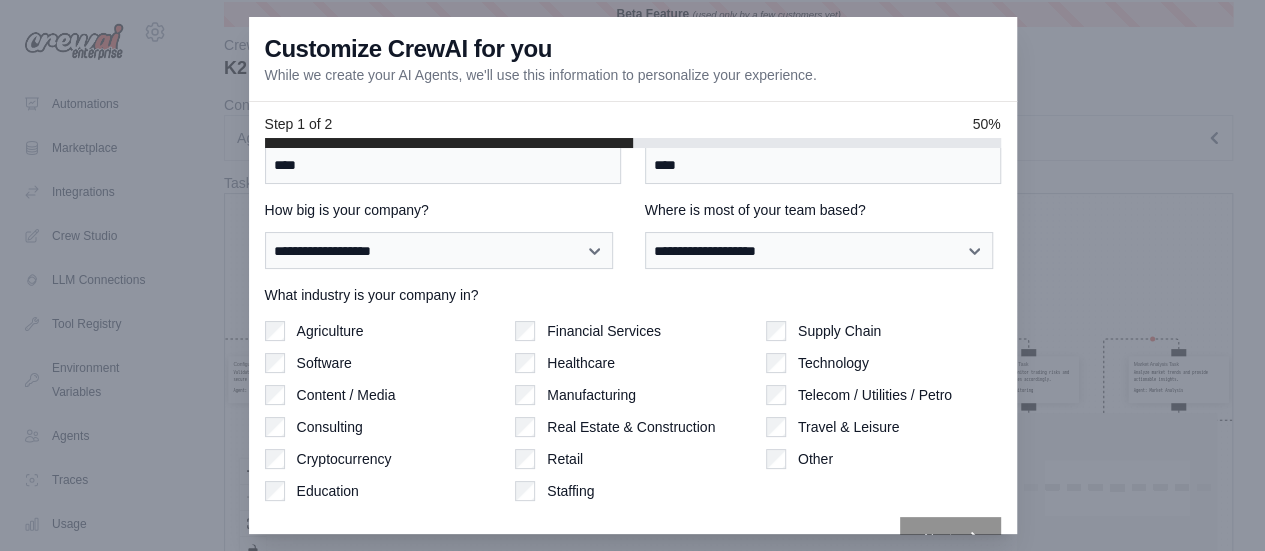 scroll, scrollTop: 145, scrollLeft: 0, axis: vertical 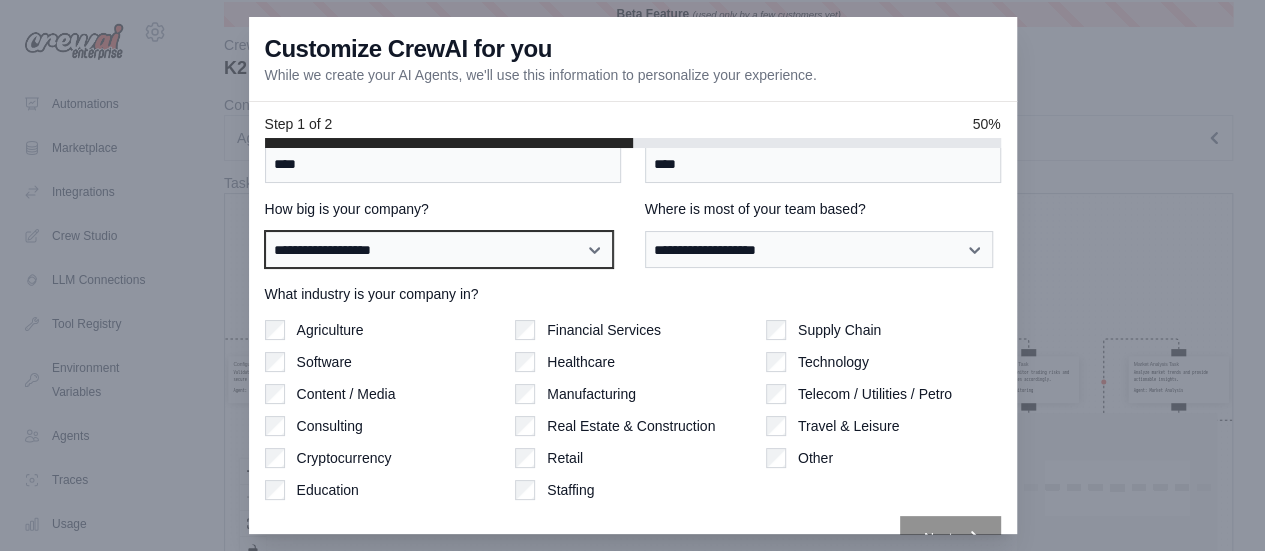 click on "**********" at bounding box center (439, 249) 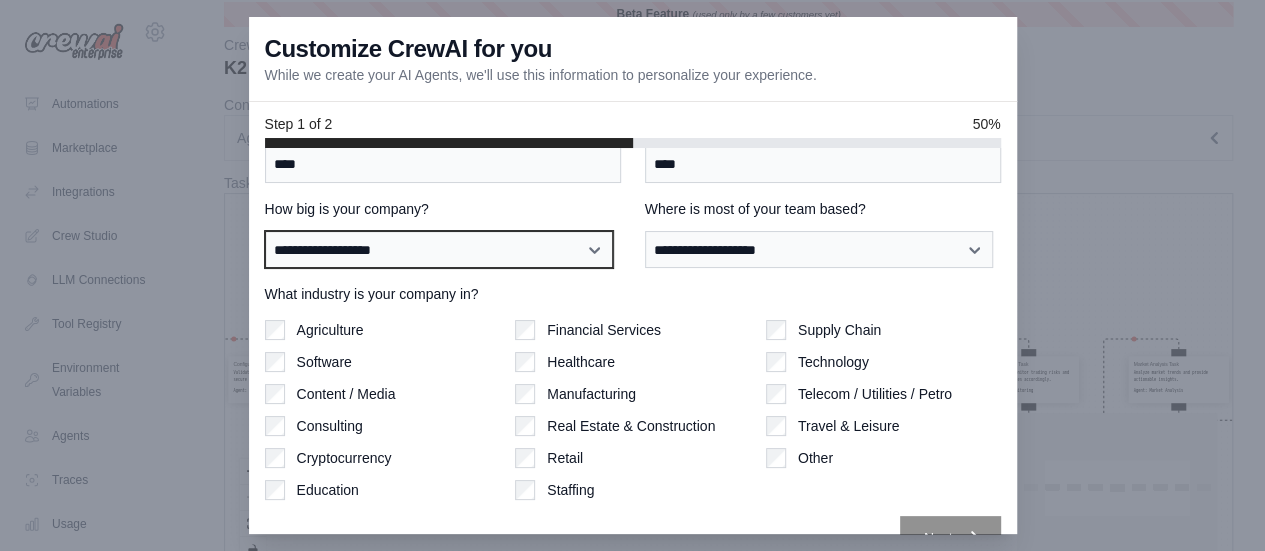 select on "**********" 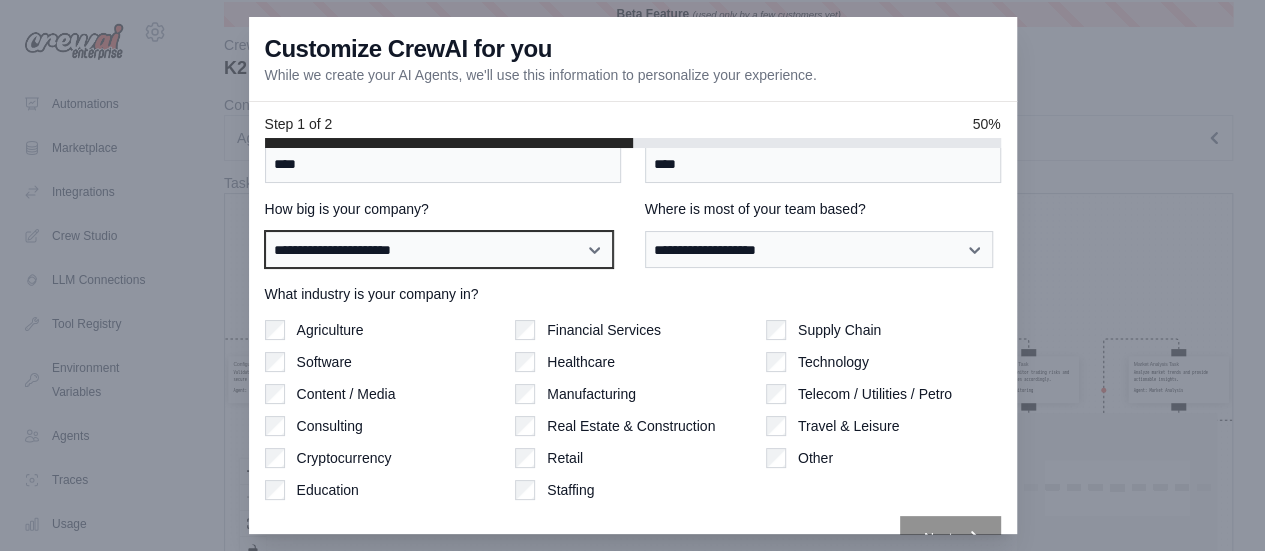 click on "**********" at bounding box center (439, 249) 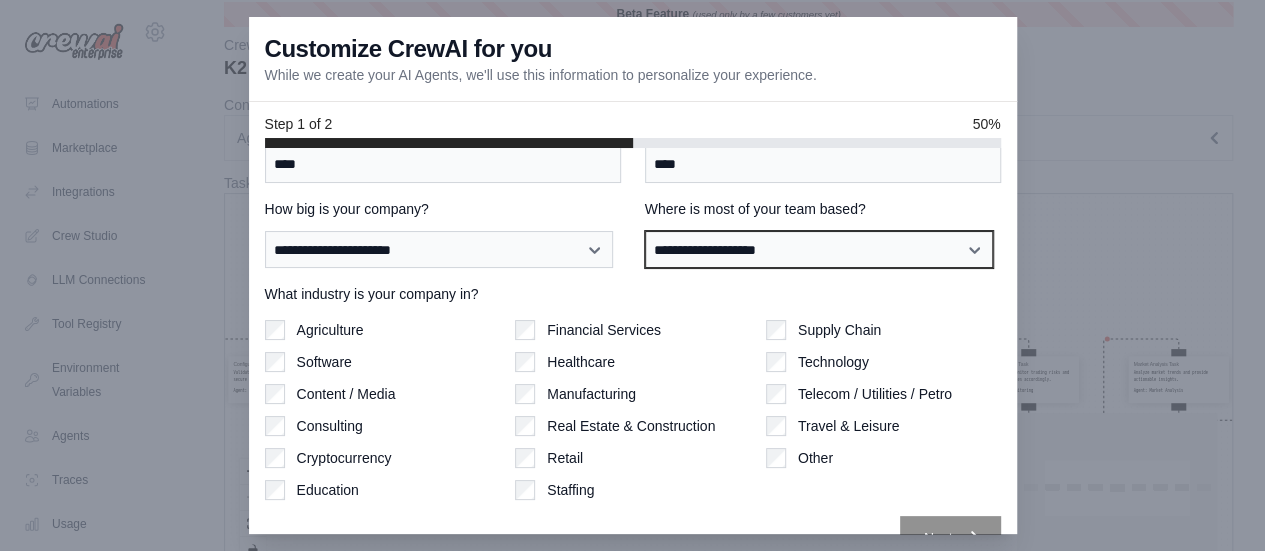 click on "**********" at bounding box center [819, 249] 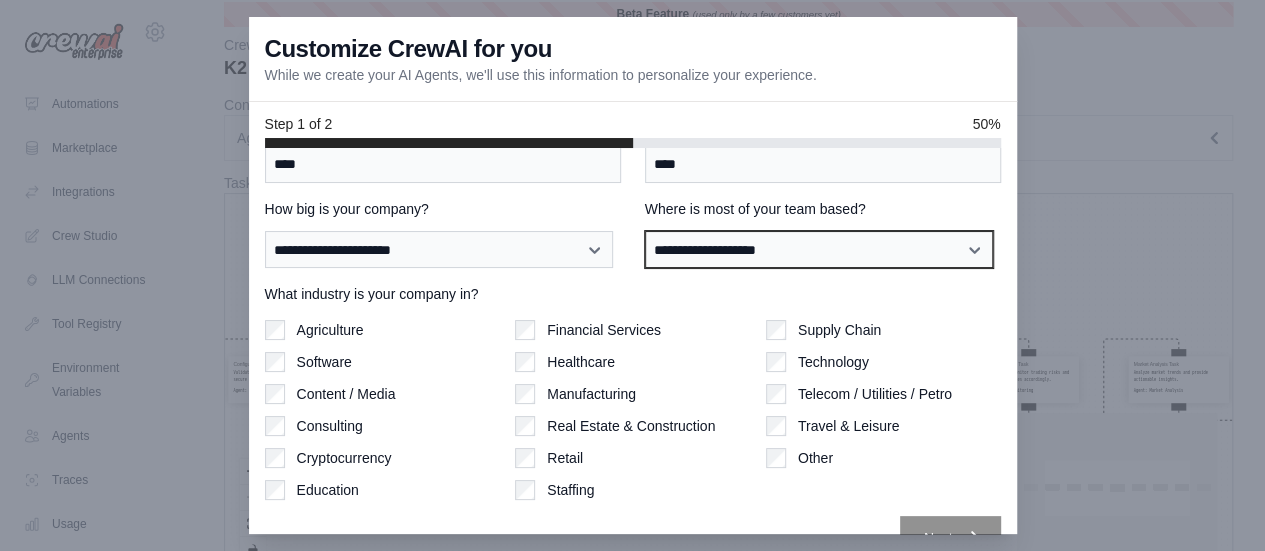 select on "******" 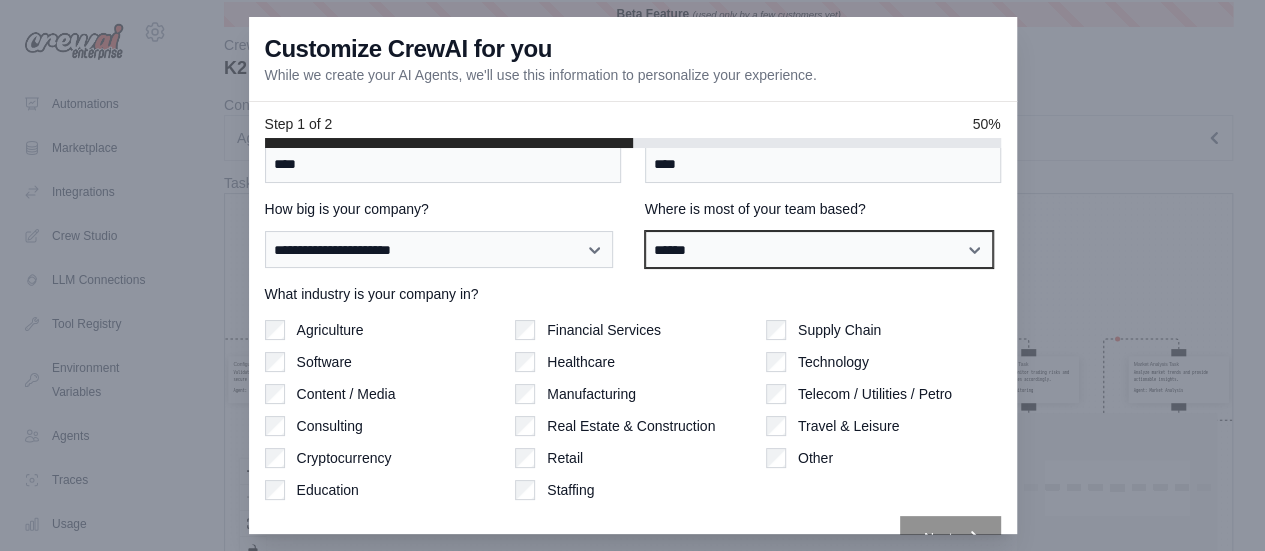 click on "**********" at bounding box center (819, 249) 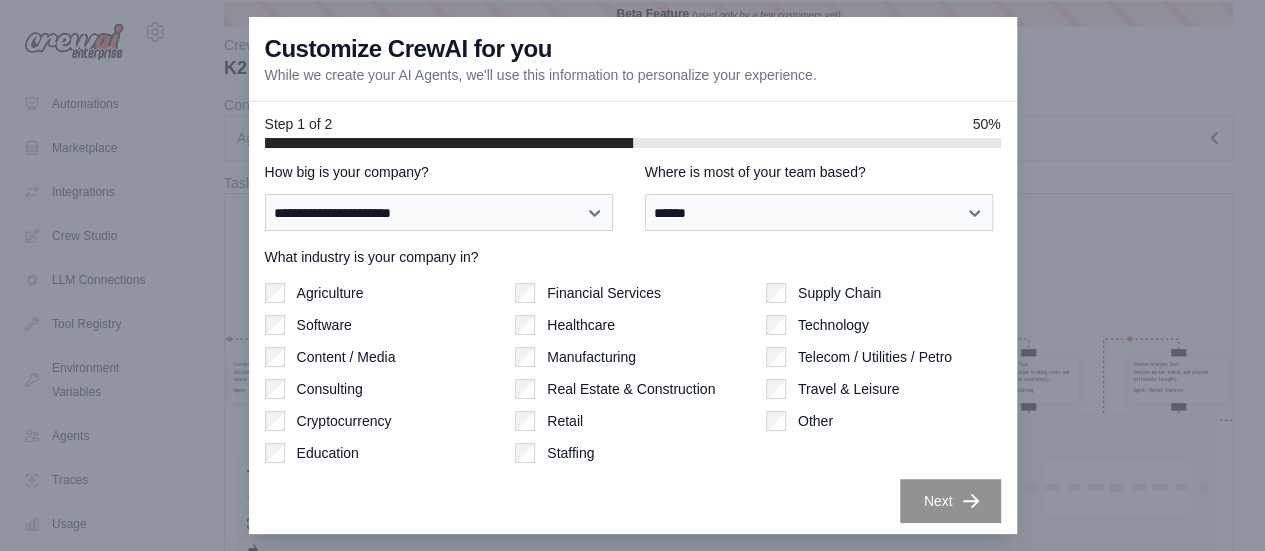 scroll, scrollTop: 186, scrollLeft: 0, axis: vertical 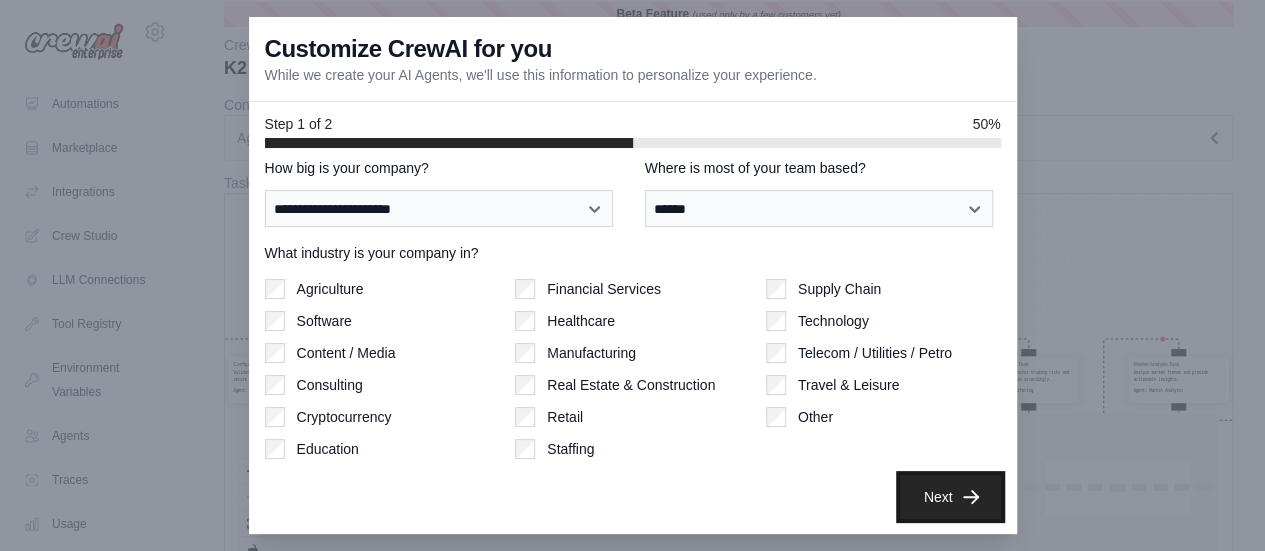 click on "Next" at bounding box center [950, 497] 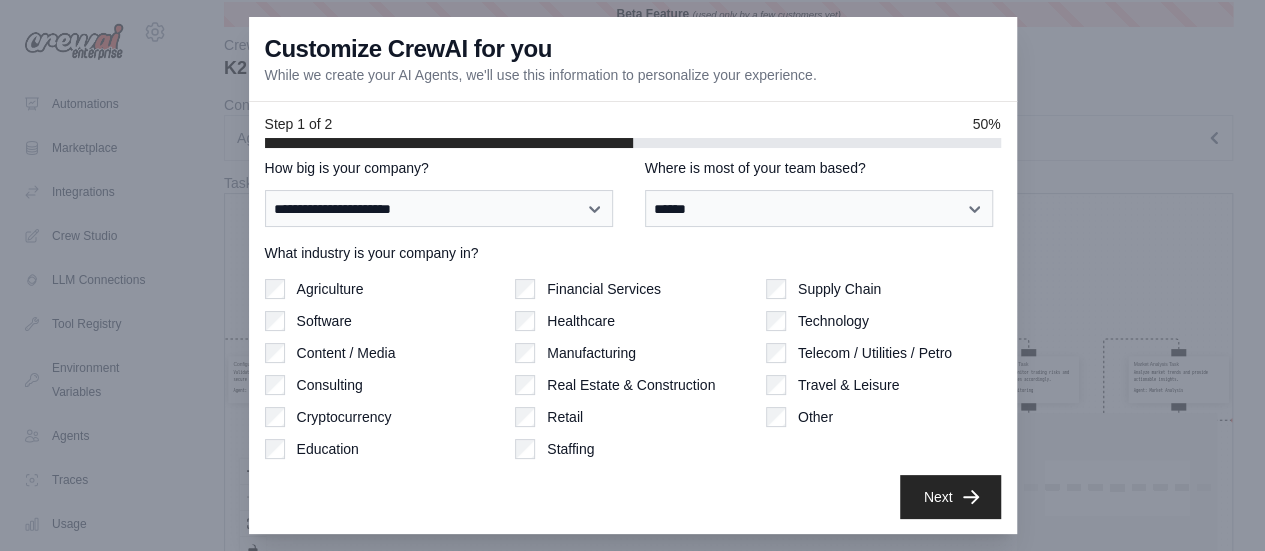 scroll, scrollTop: 94, scrollLeft: 0, axis: vertical 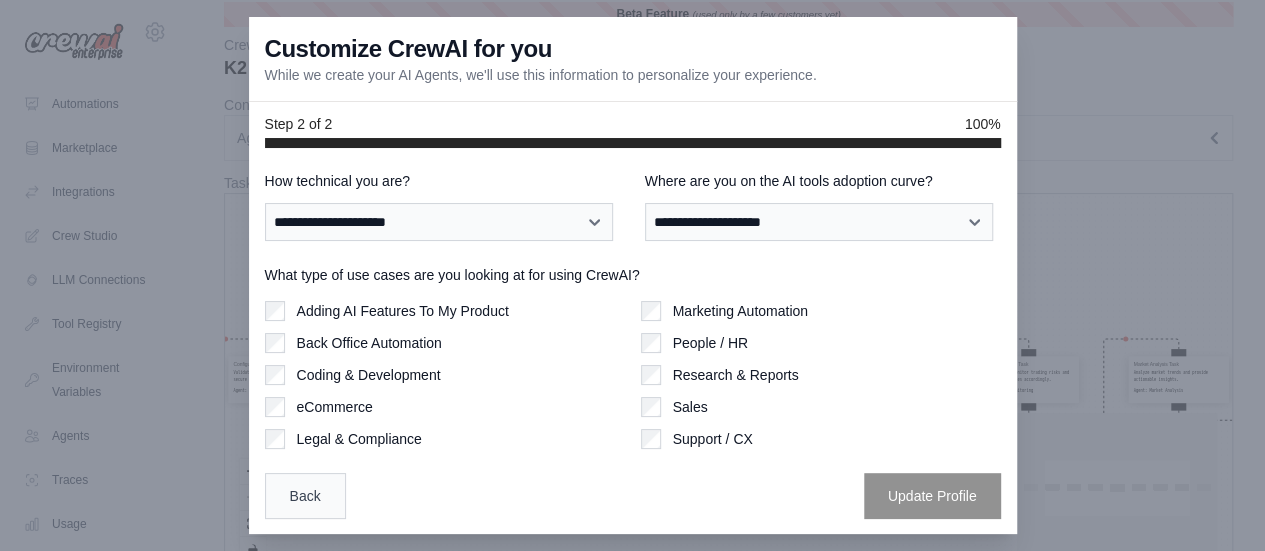 click on "Back" at bounding box center (305, 496) 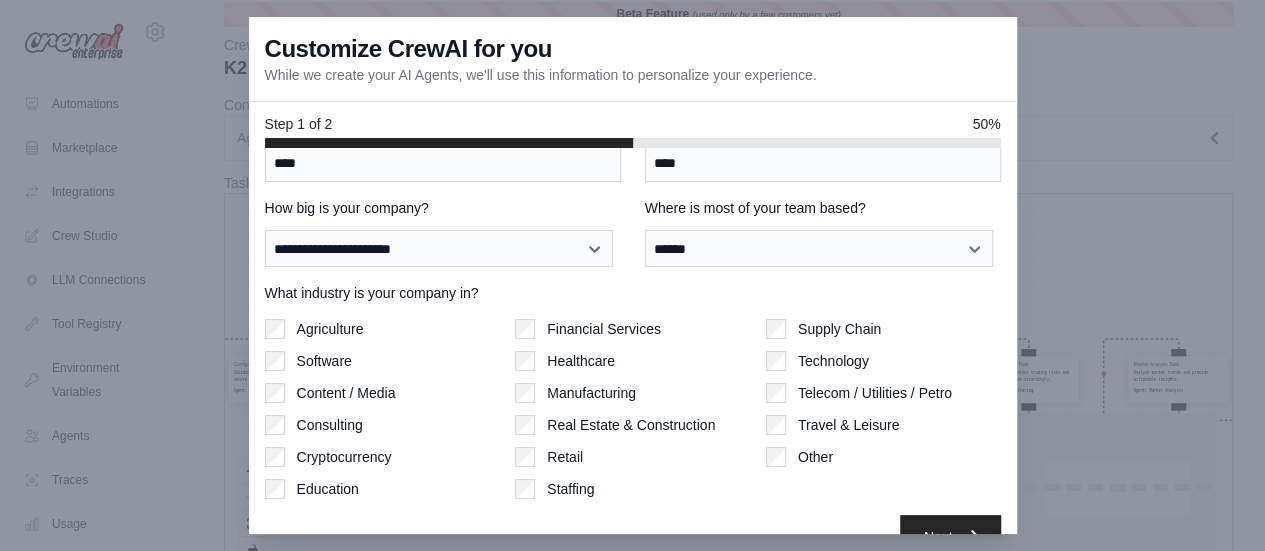 scroll, scrollTop: 186, scrollLeft: 0, axis: vertical 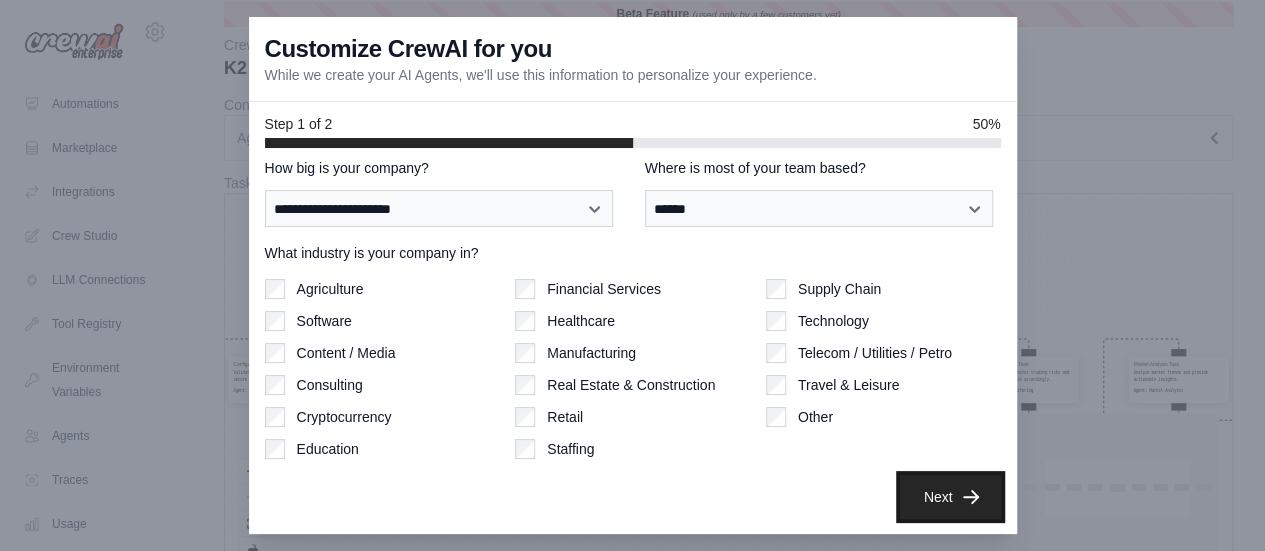click on "Next" at bounding box center (950, 497) 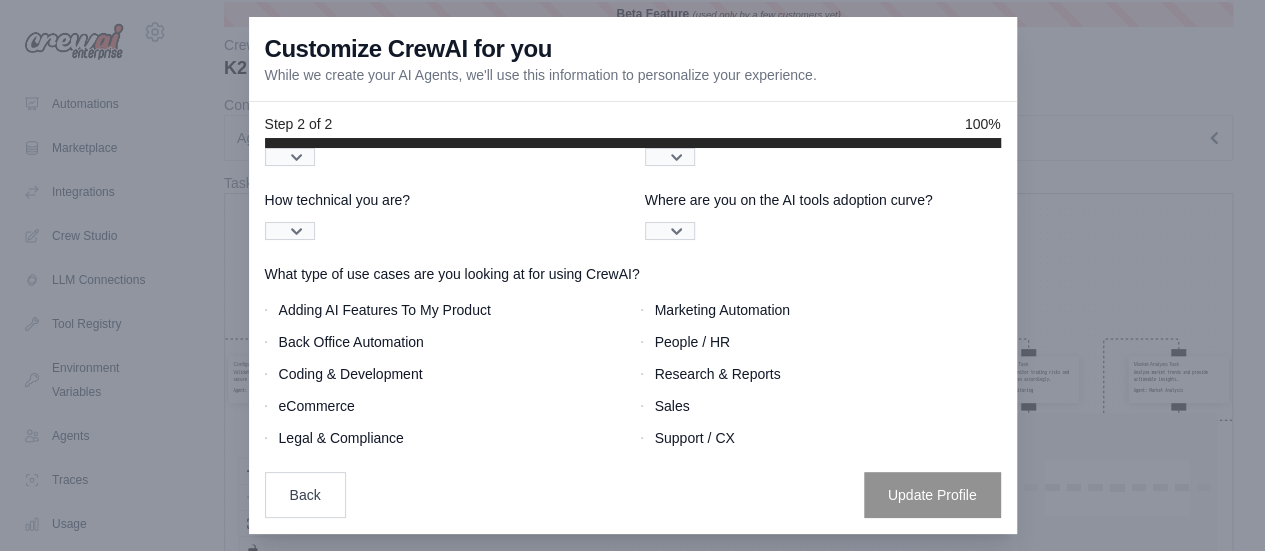 scroll, scrollTop: 94, scrollLeft: 0, axis: vertical 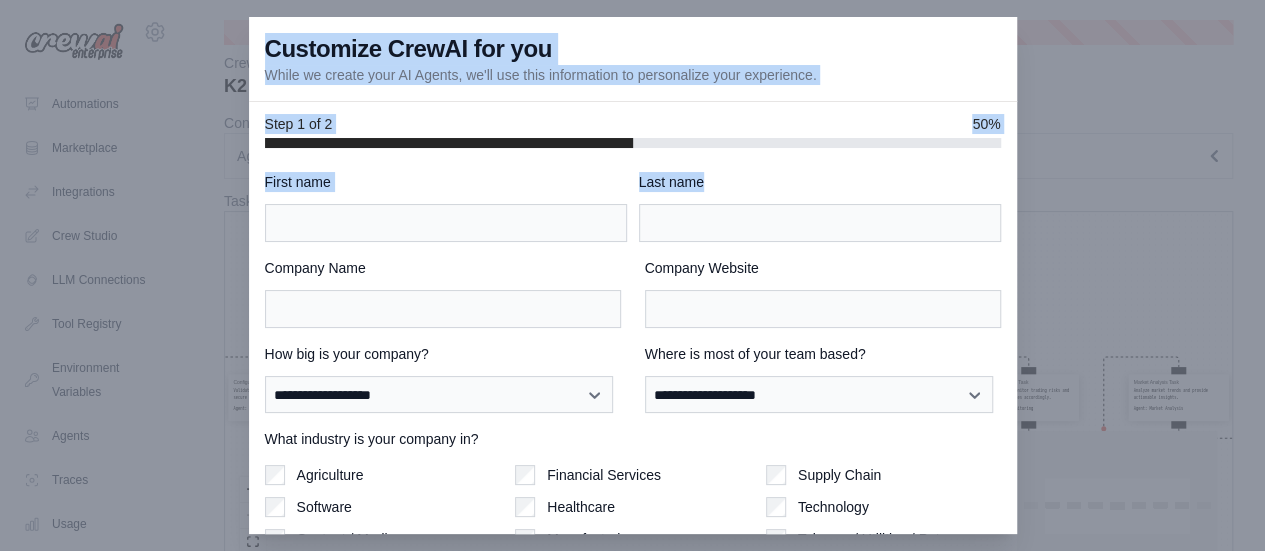 drag, startPoint x: 1028, startPoint y: 195, endPoint x: 998, endPoint y: 185, distance: 31.622776 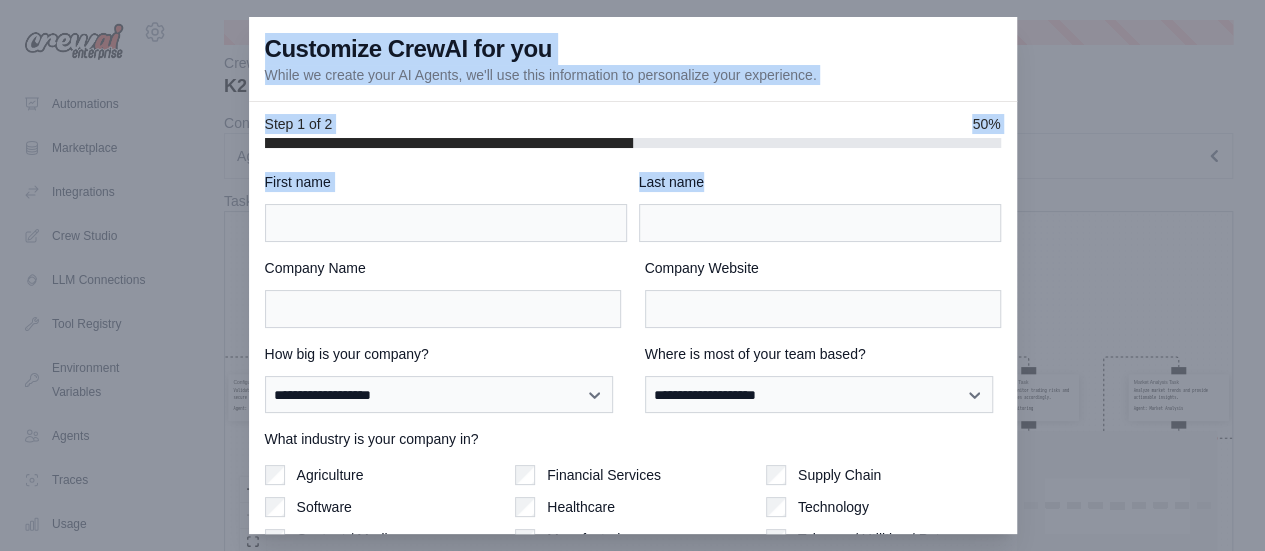click on "**********" at bounding box center [632, 275] 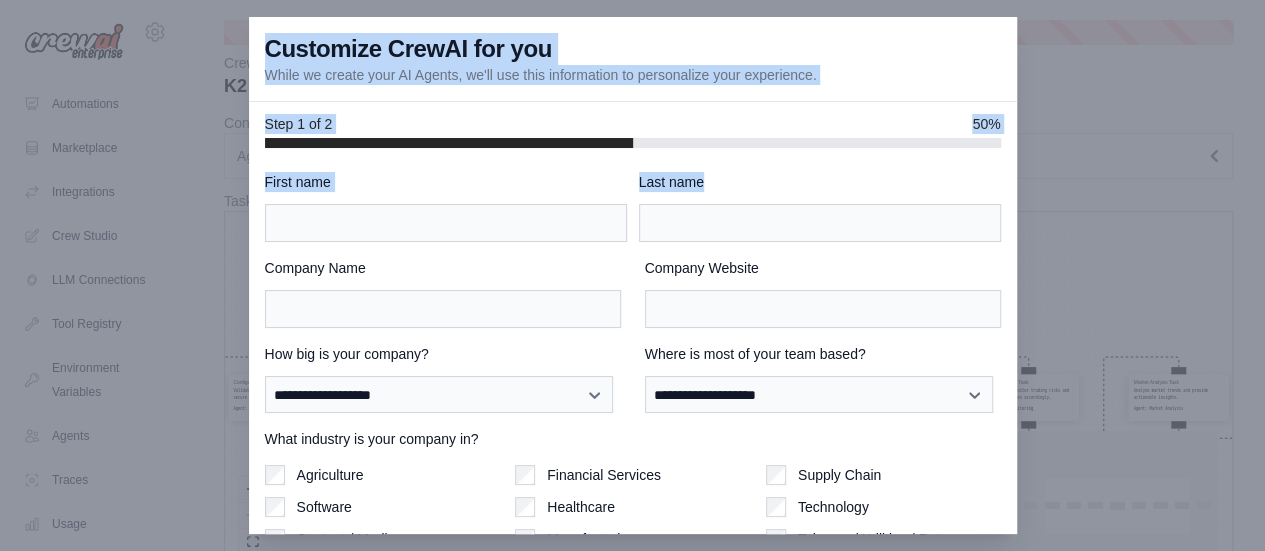 click on "**********" at bounding box center [633, 341] 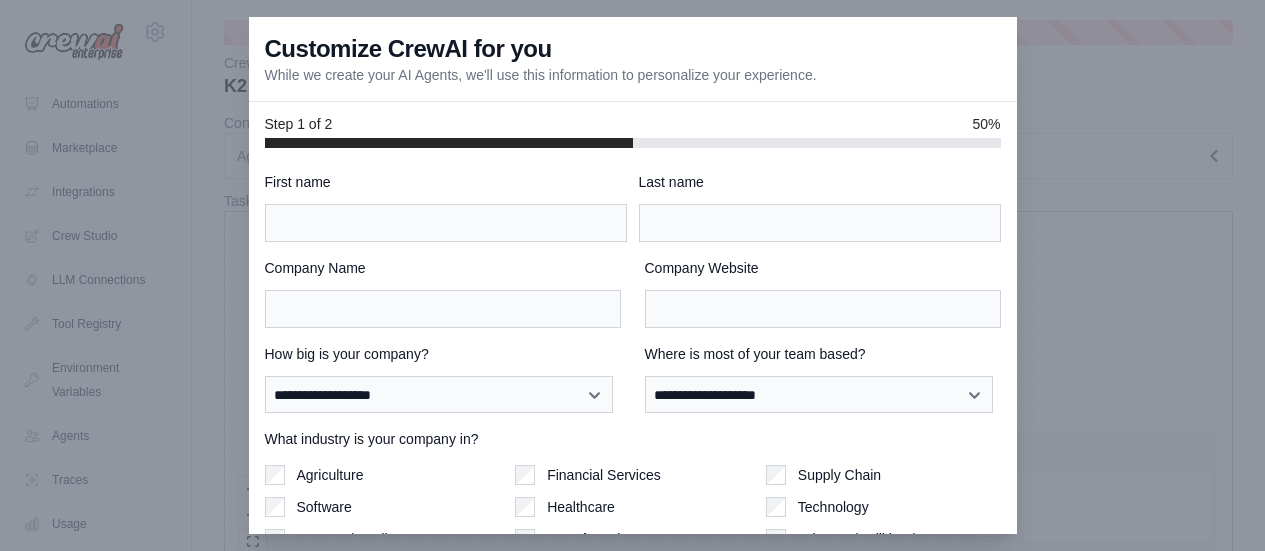 scroll, scrollTop: 0, scrollLeft: 0, axis: both 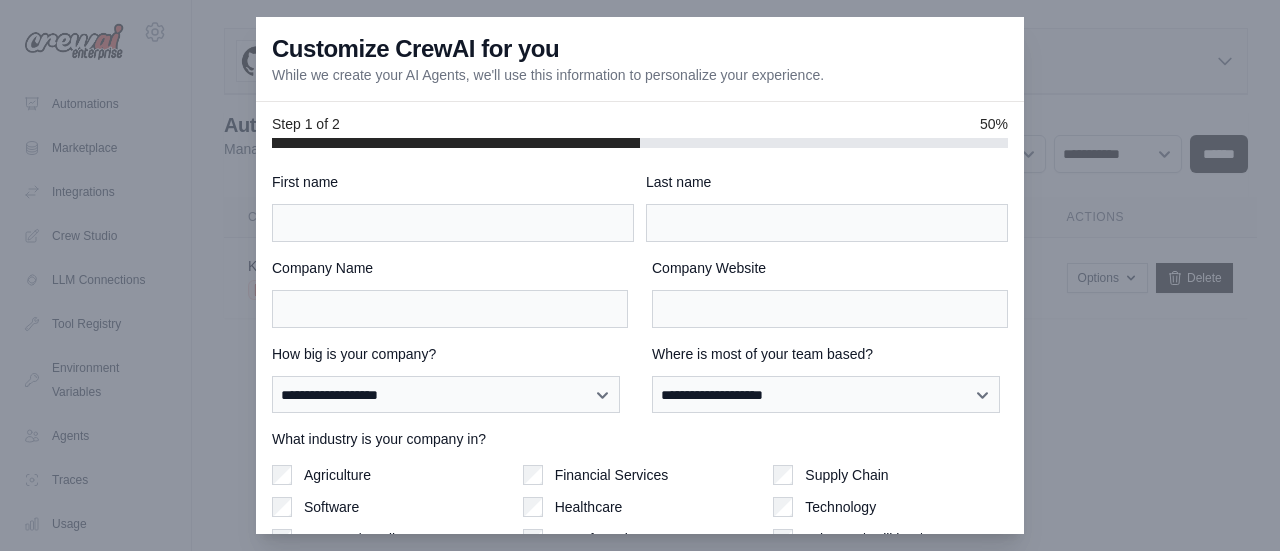 click at bounding box center [640, 275] 